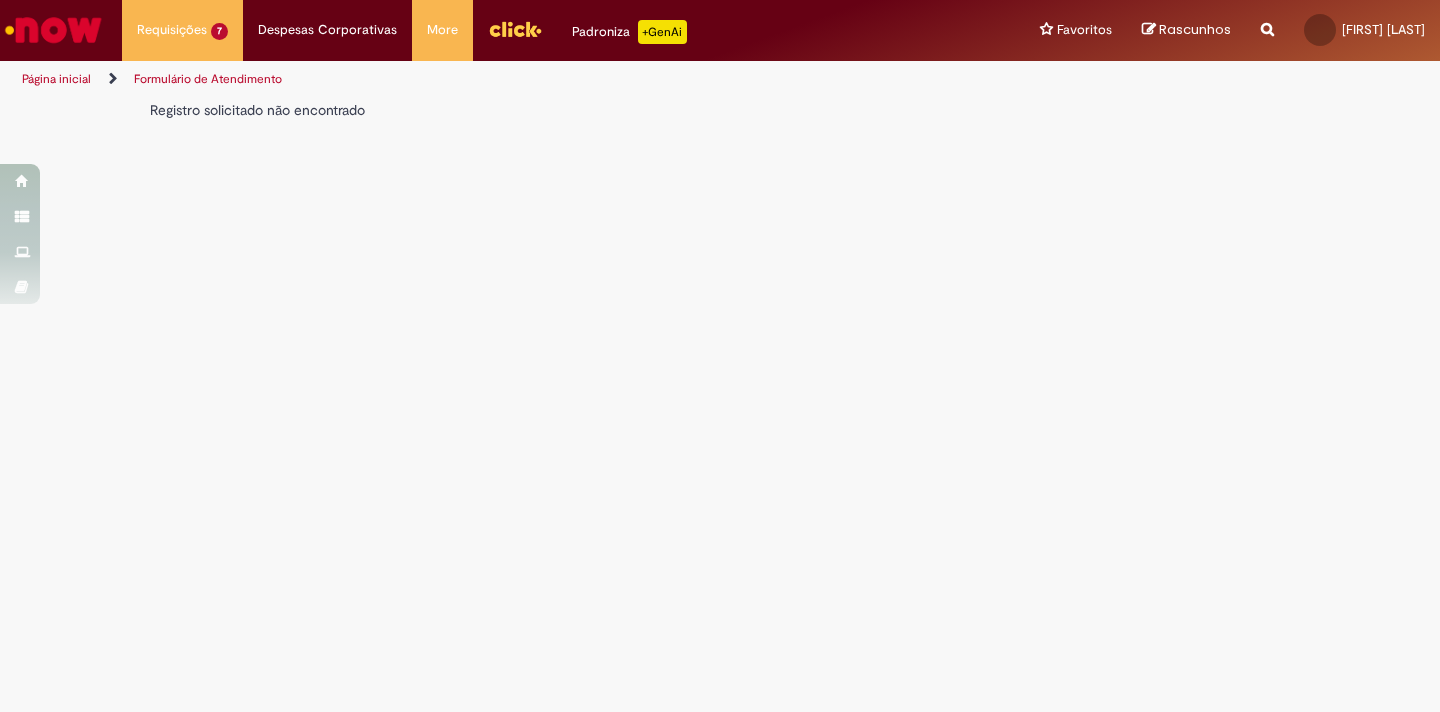 scroll, scrollTop: 0, scrollLeft: 0, axis: both 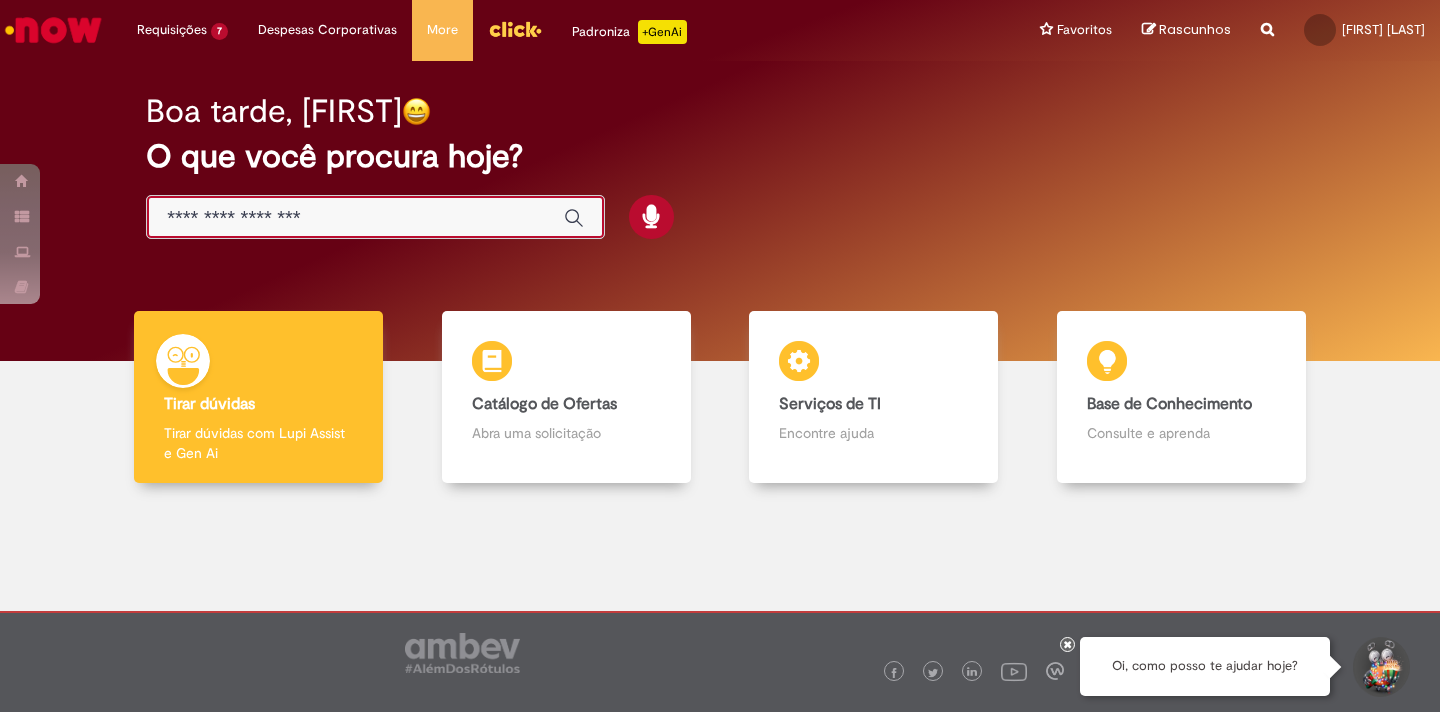 click at bounding box center (355, 218) 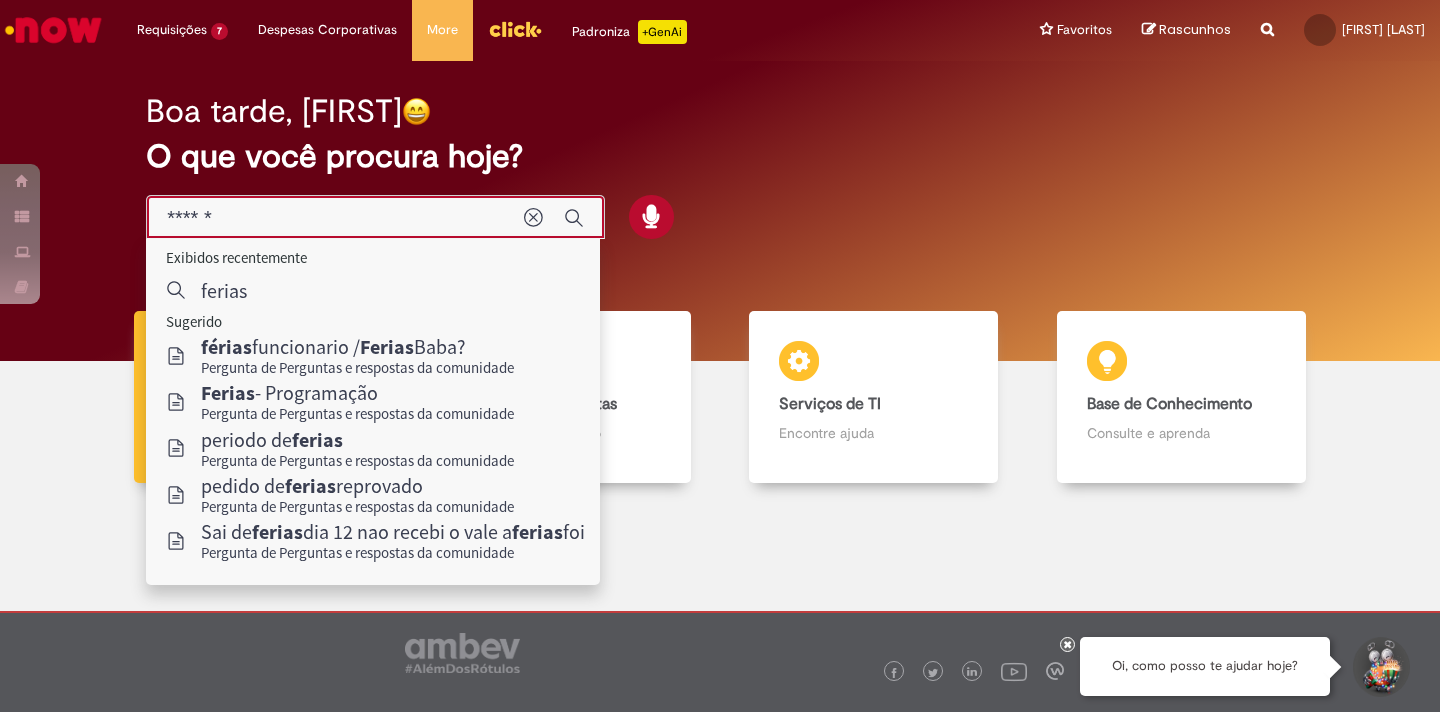 type on "******" 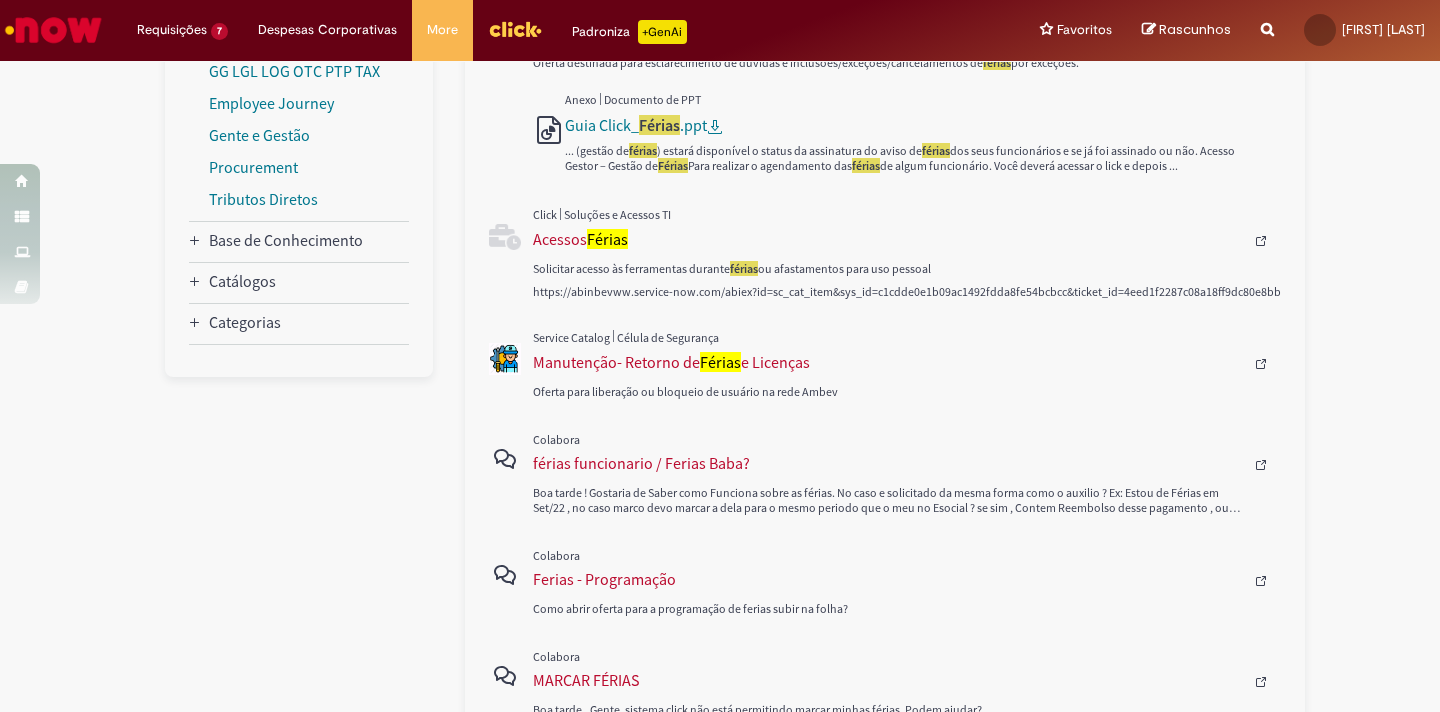 scroll, scrollTop: 0, scrollLeft: 0, axis: both 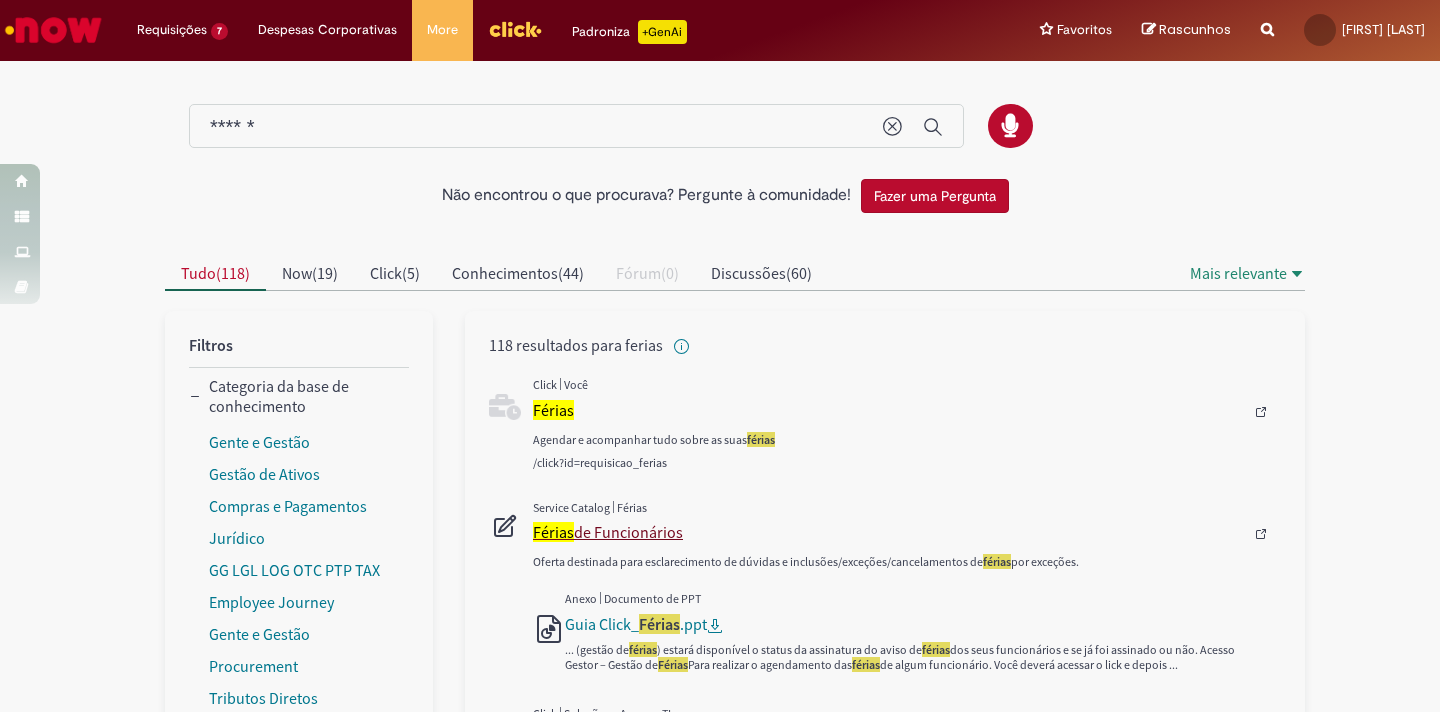 click on "Férias  de Funcionários" at bounding box center [888, 532] 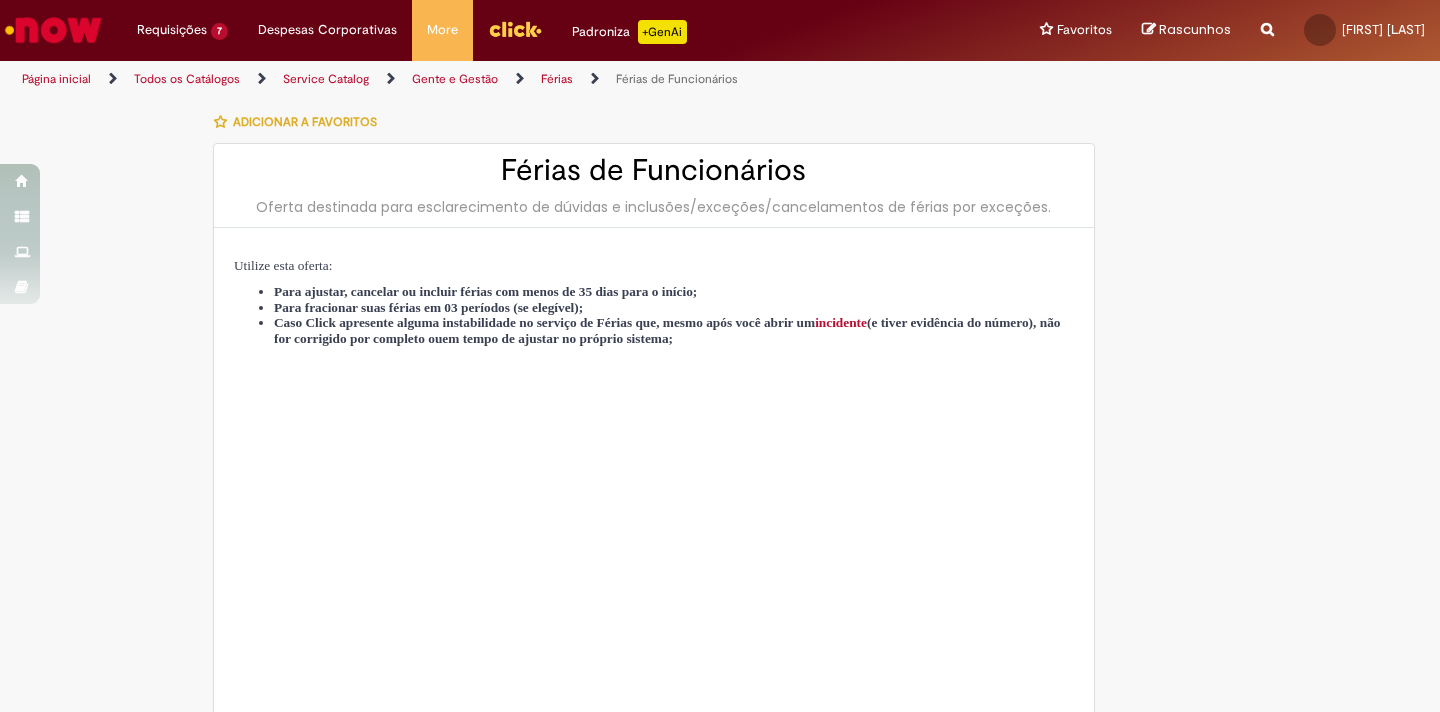 type on "********" 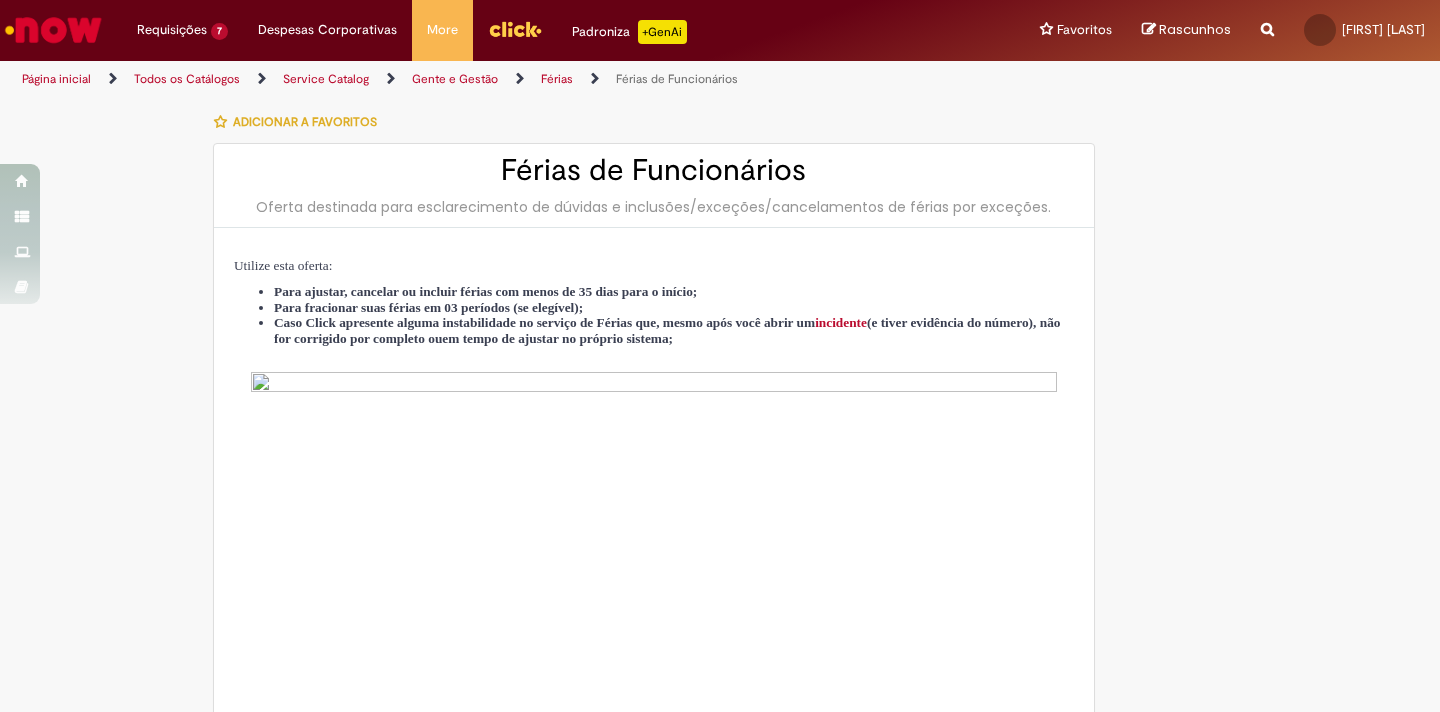 type on "**********" 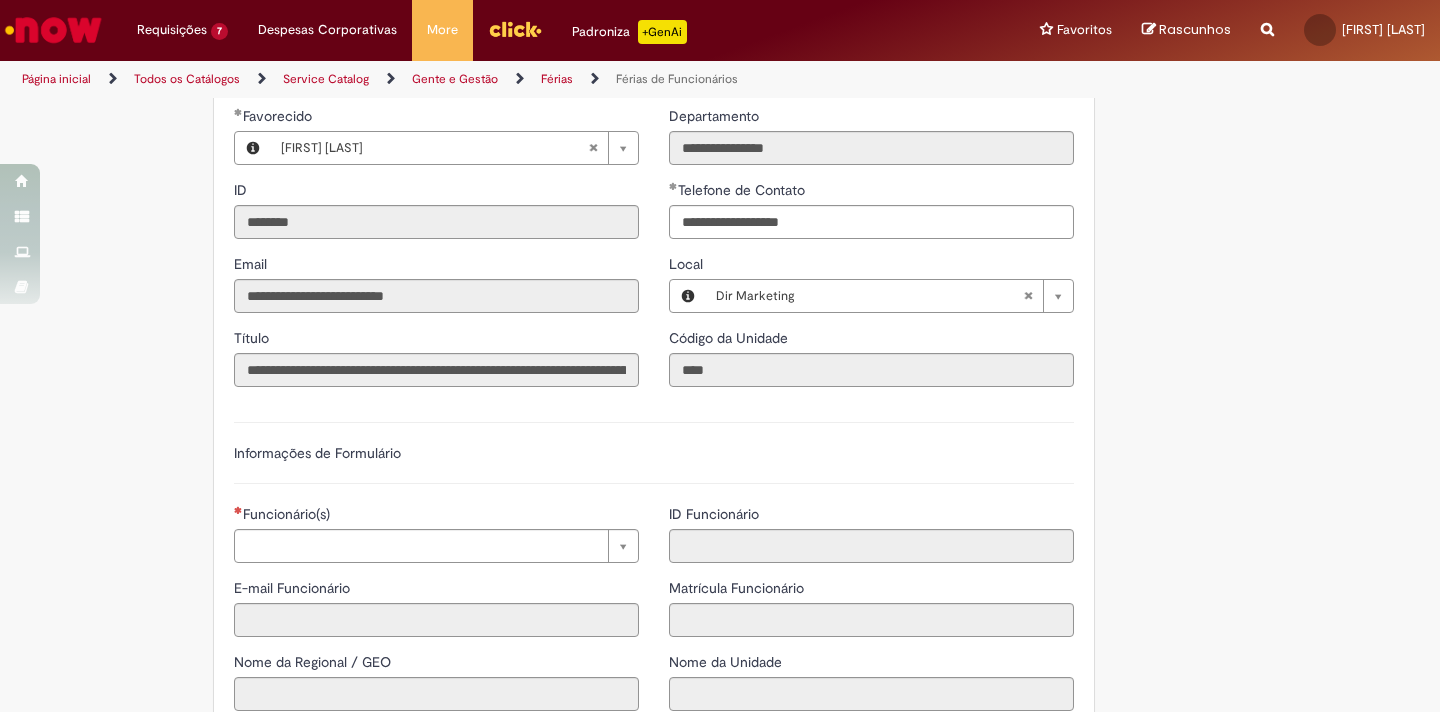 scroll, scrollTop: 1148, scrollLeft: 0, axis: vertical 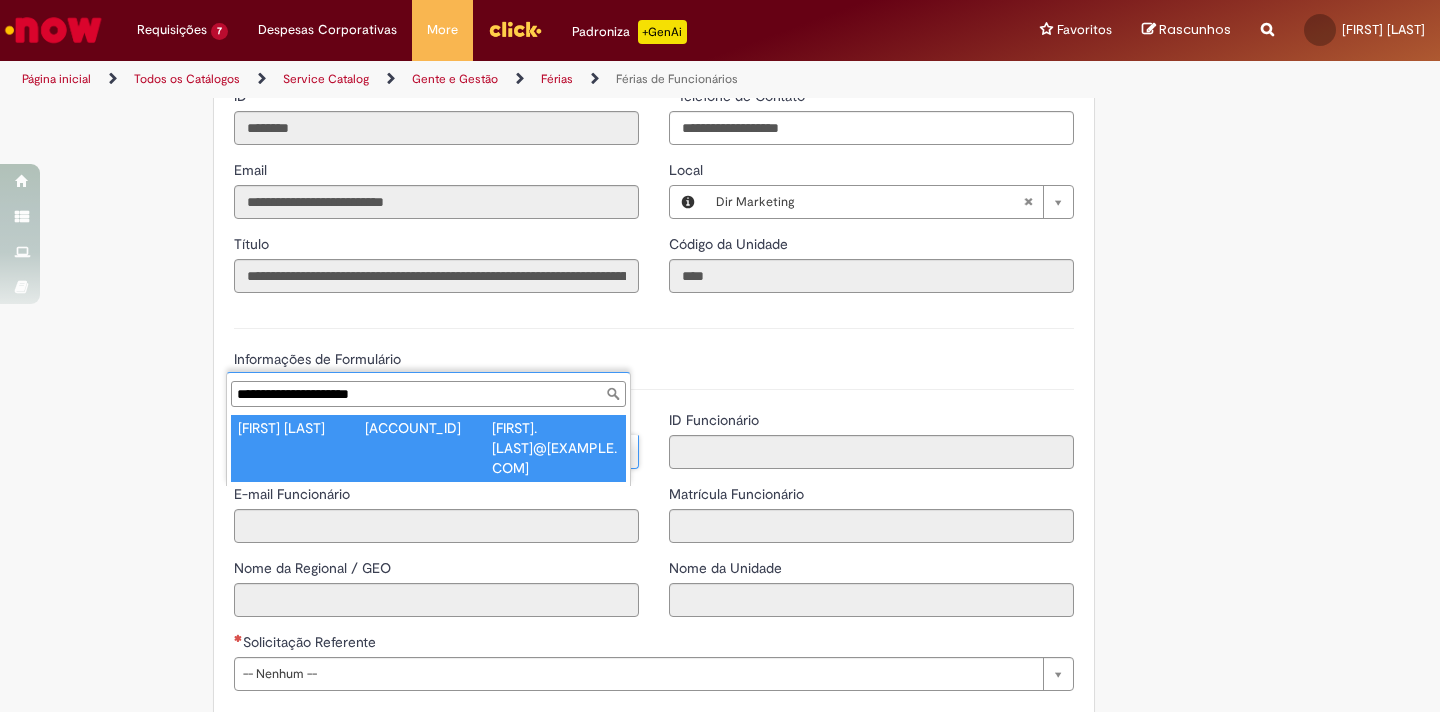 type on "**********" 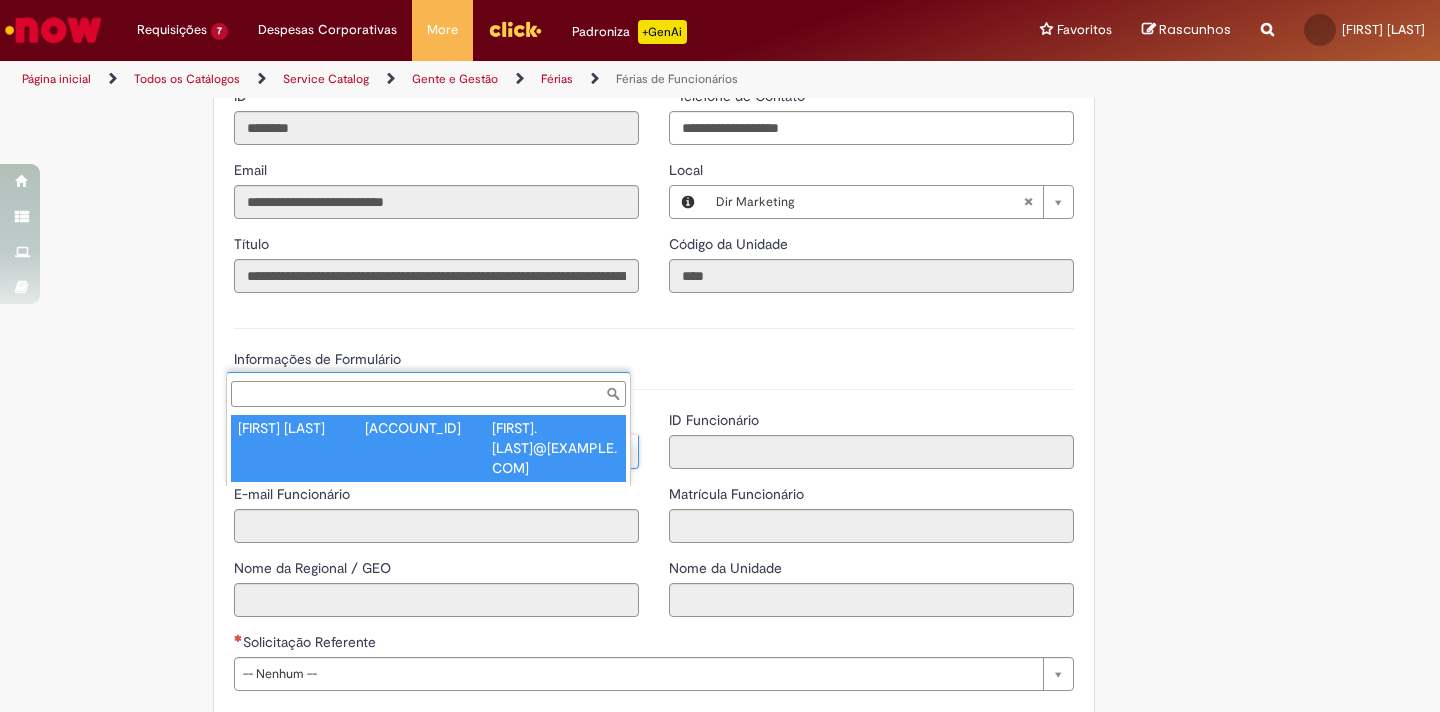 type on "**********" 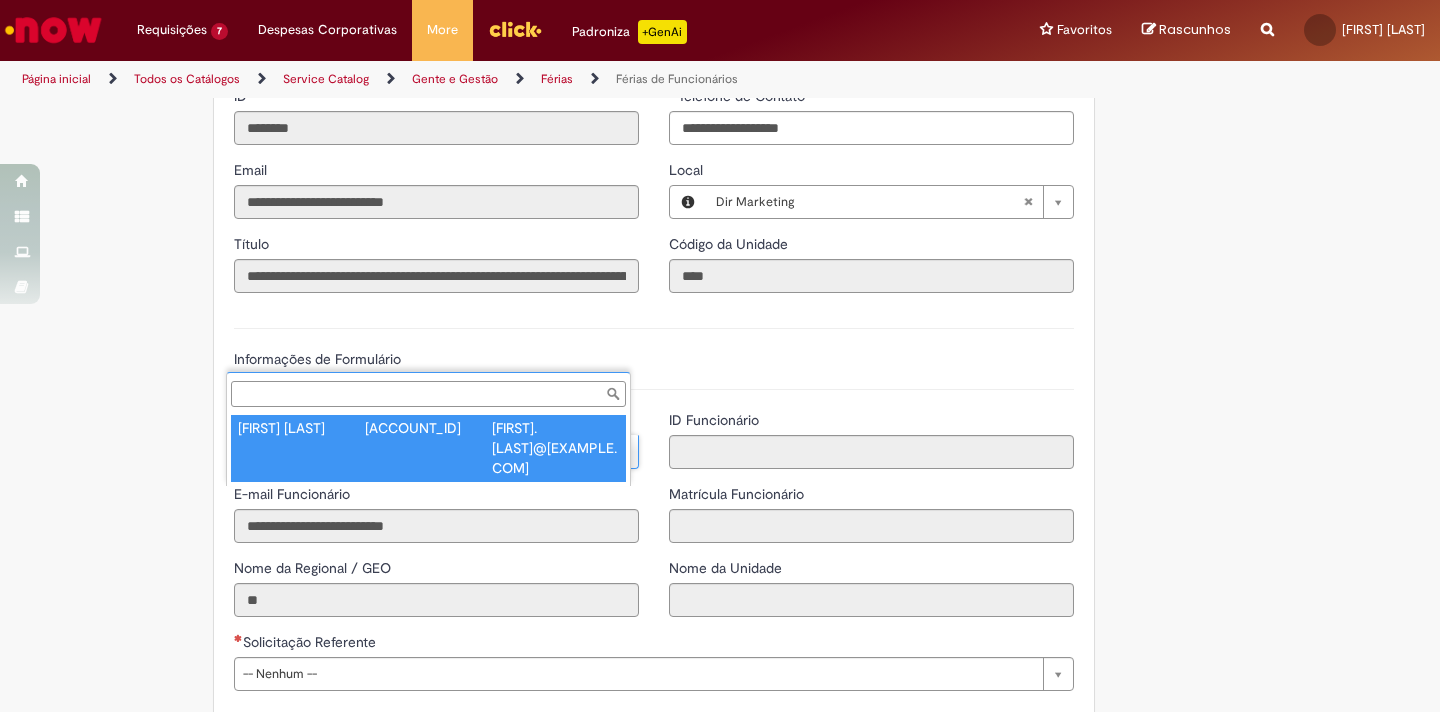 type on "********" 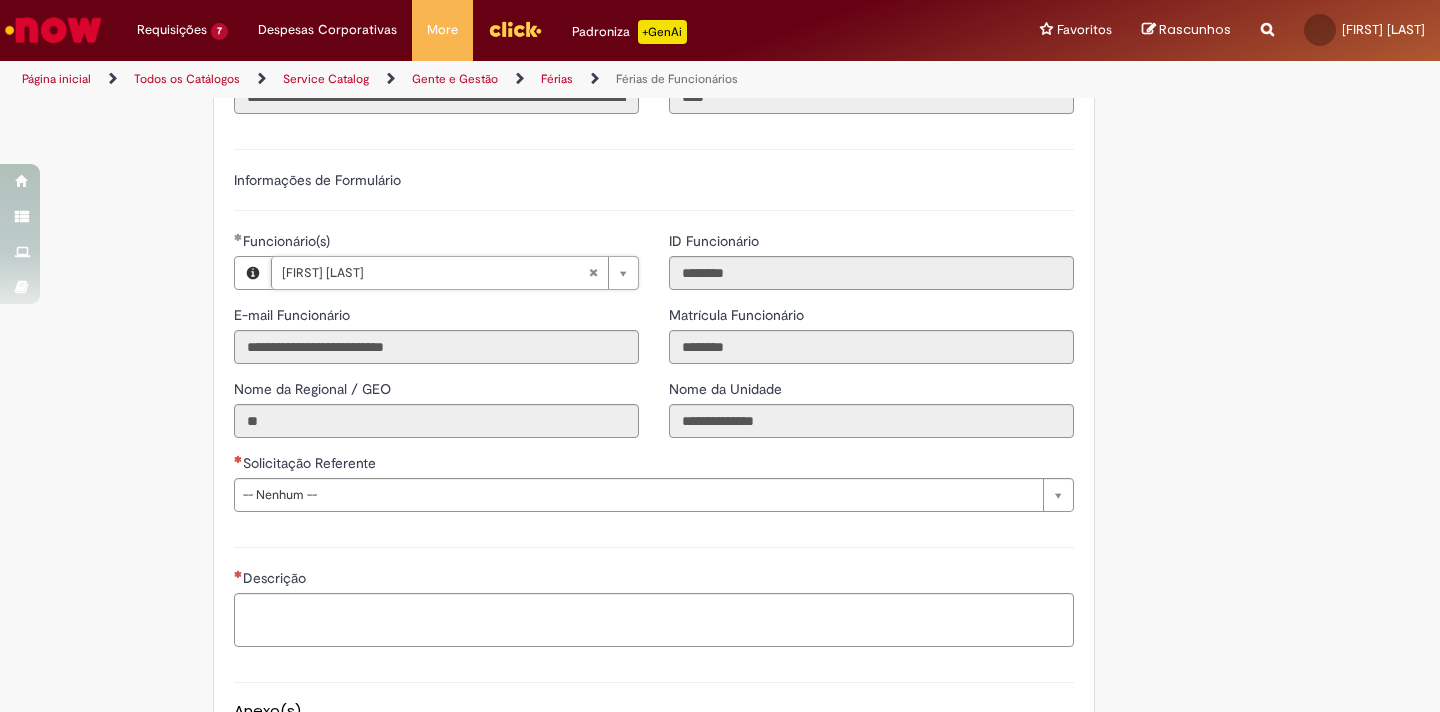 scroll, scrollTop: 1336, scrollLeft: 0, axis: vertical 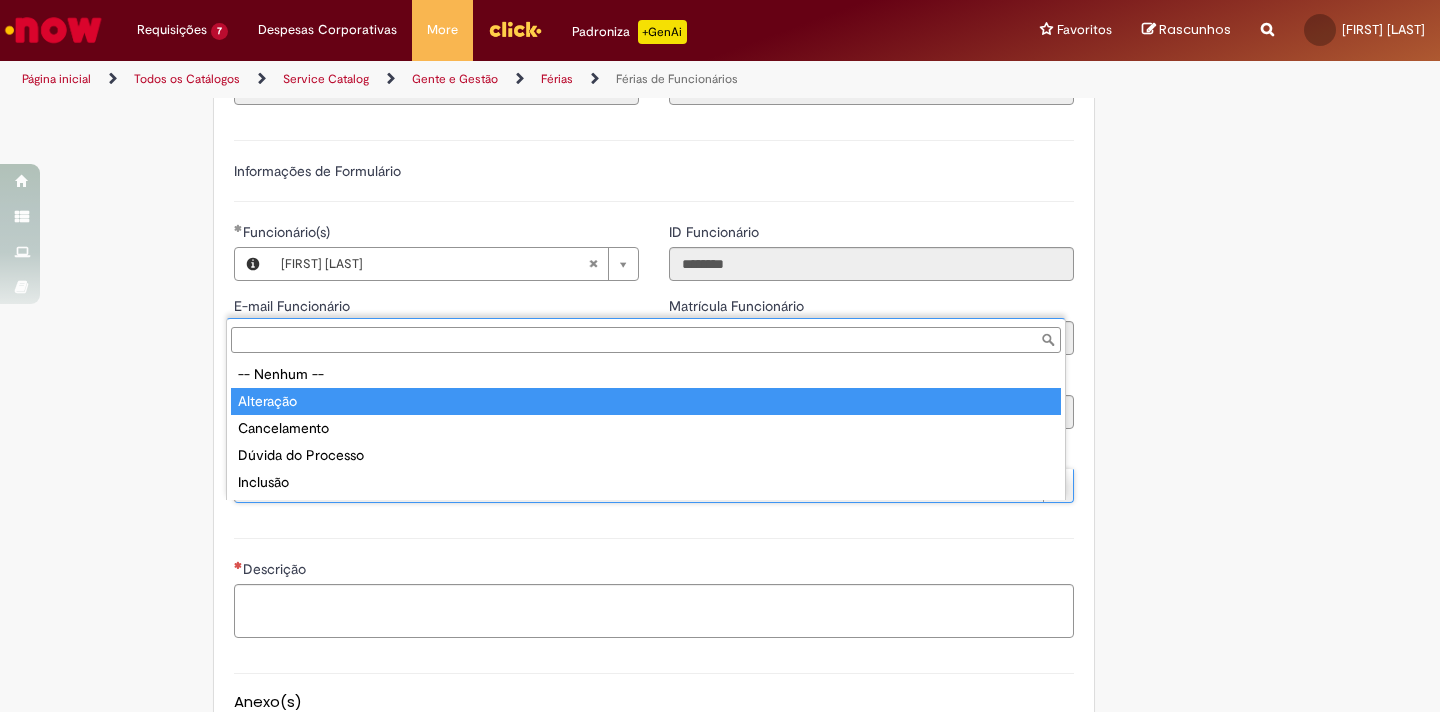 type on "*********" 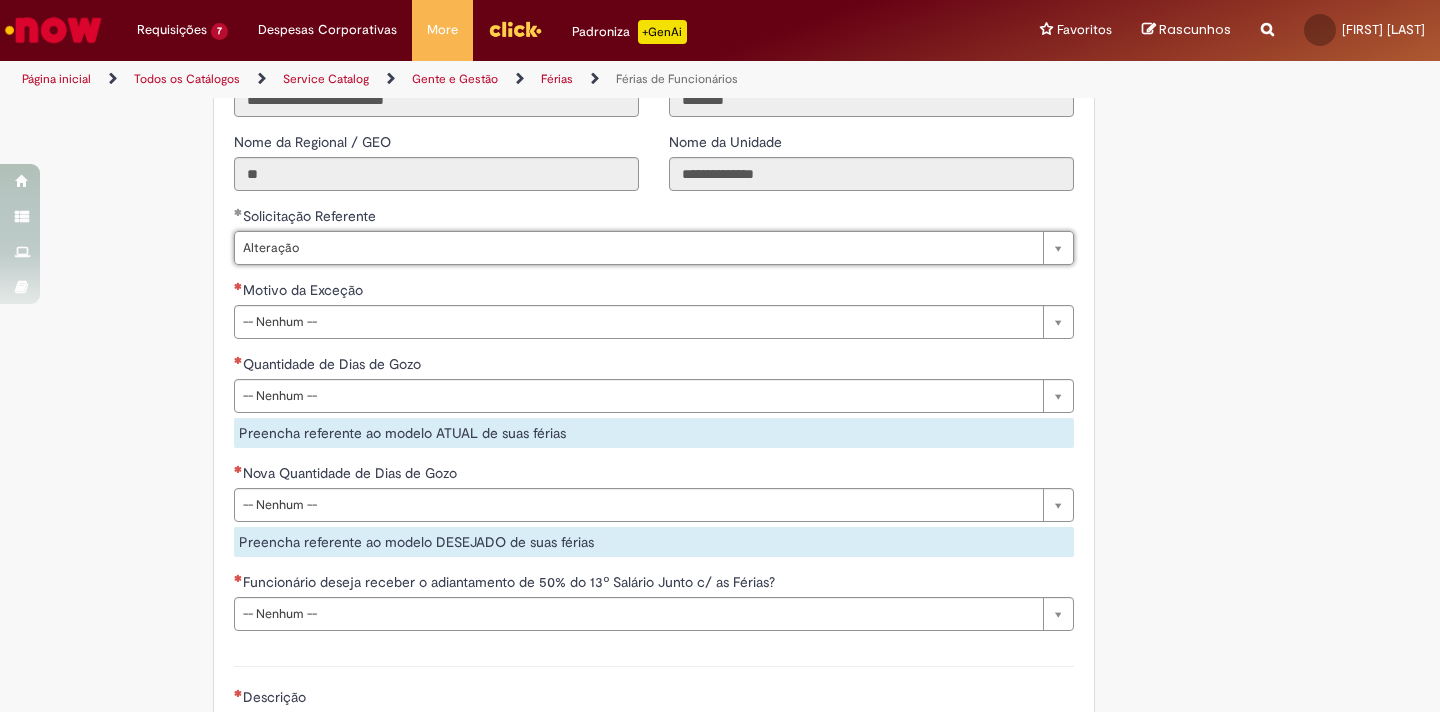 scroll, scrollTop: 1590, scrollLeft: 0, axis: vertical 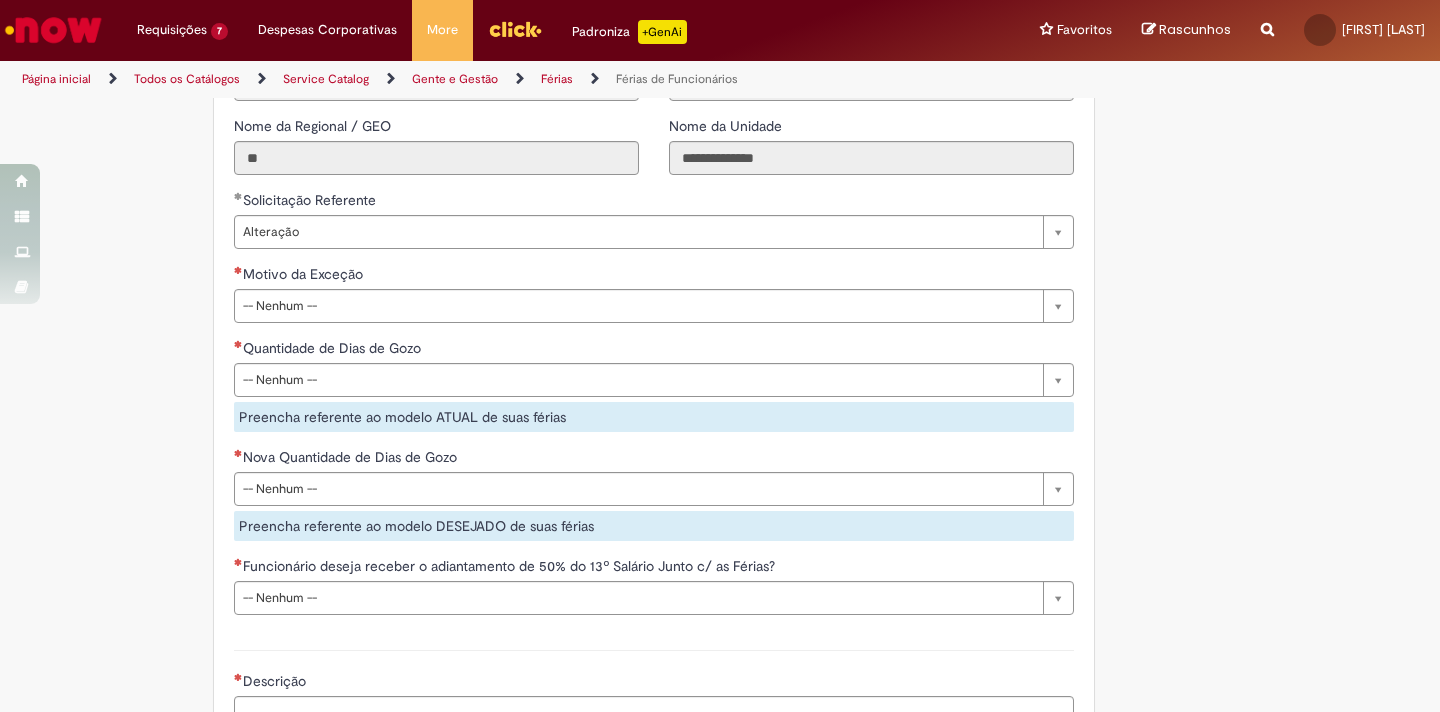click on "**********" at bounding box center (654, 410) 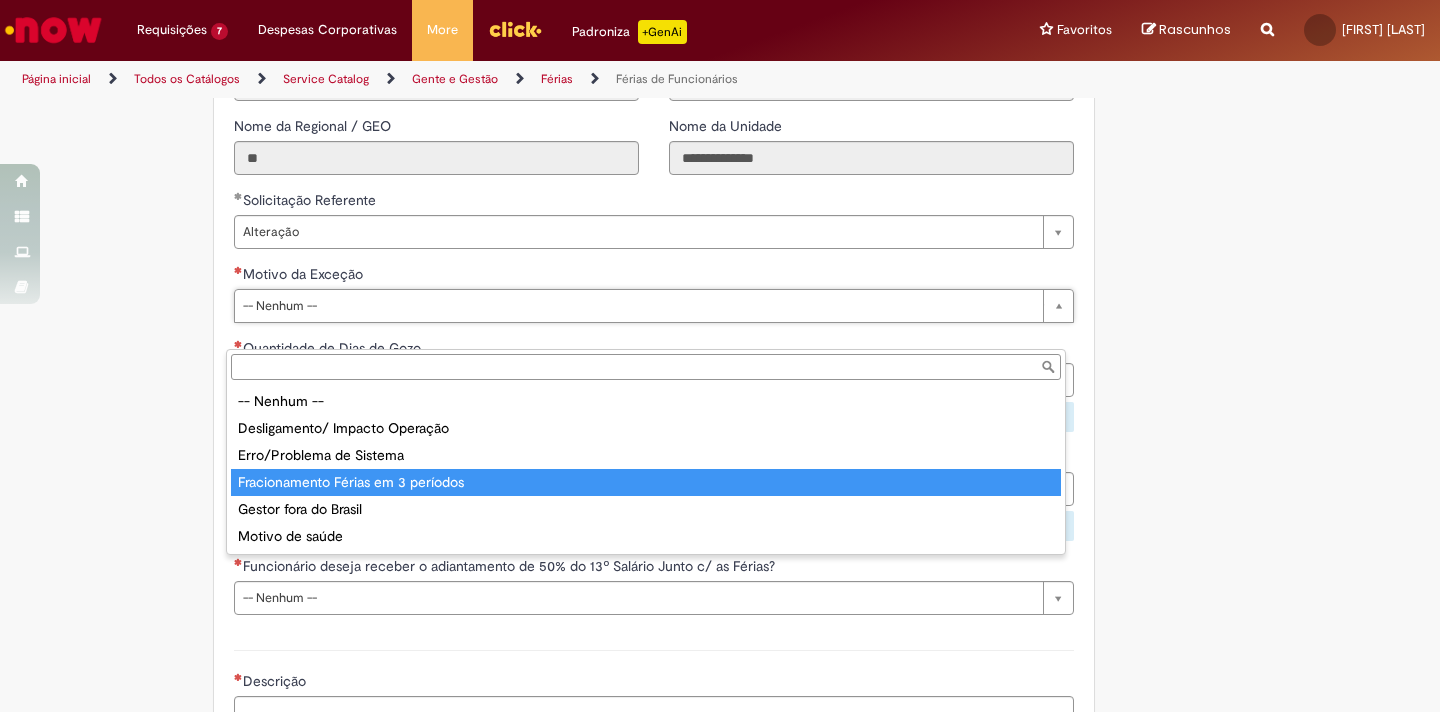type on "**********" 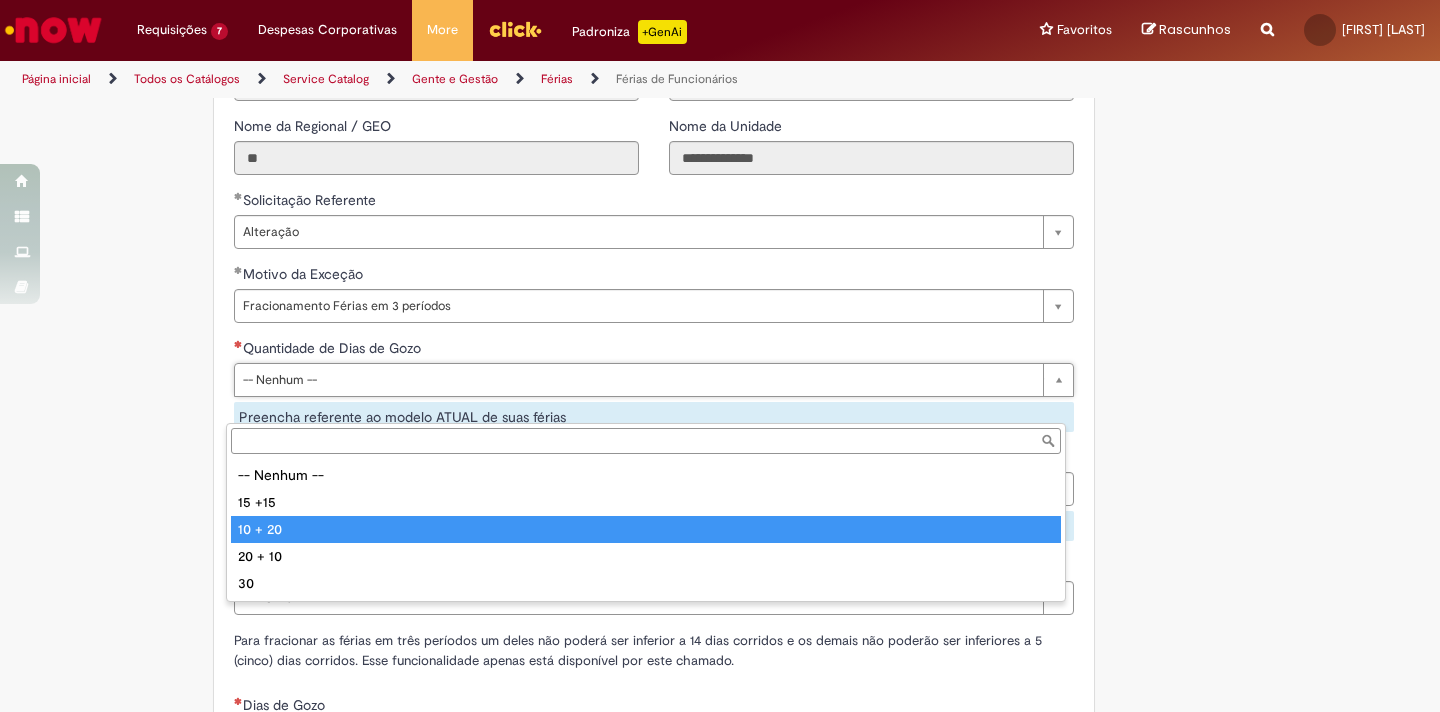 type on "*******" 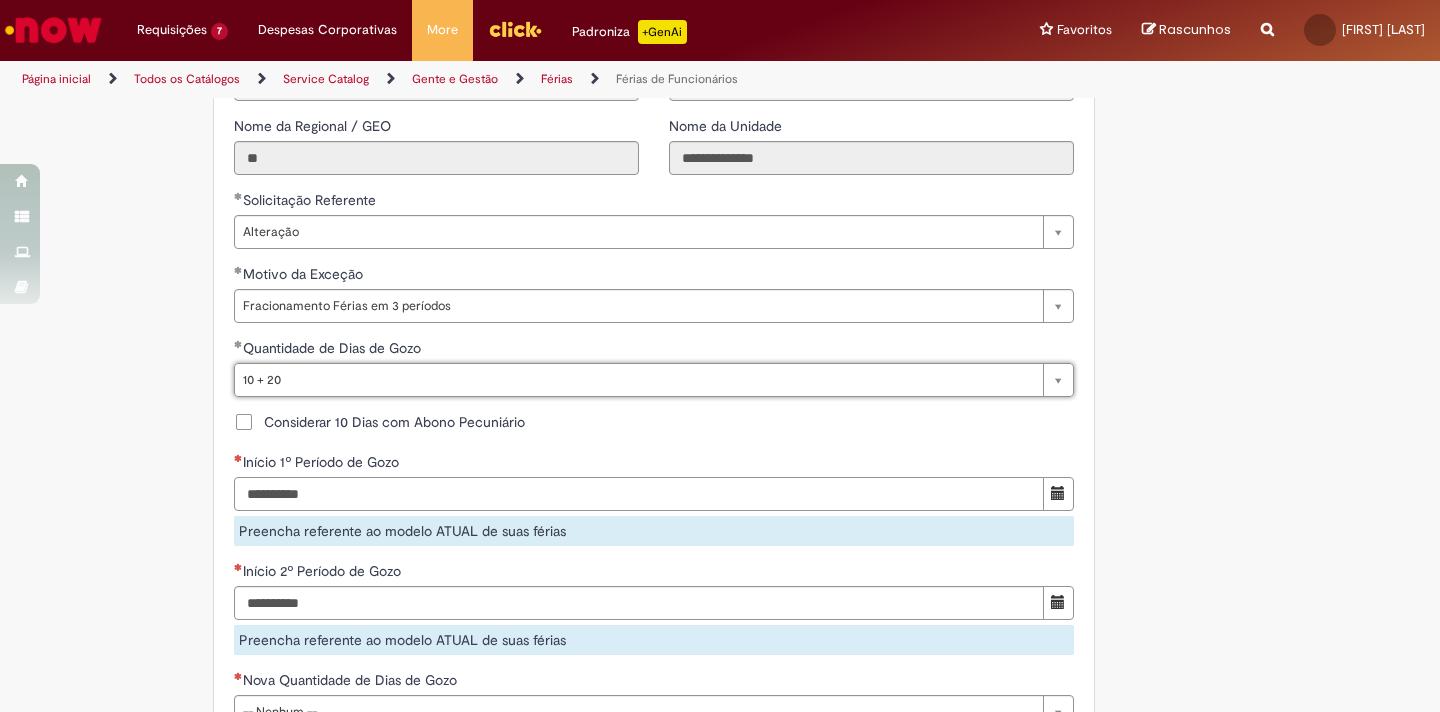 click on "Início 1º Período de Gozo" at bounding box center (639, 494) 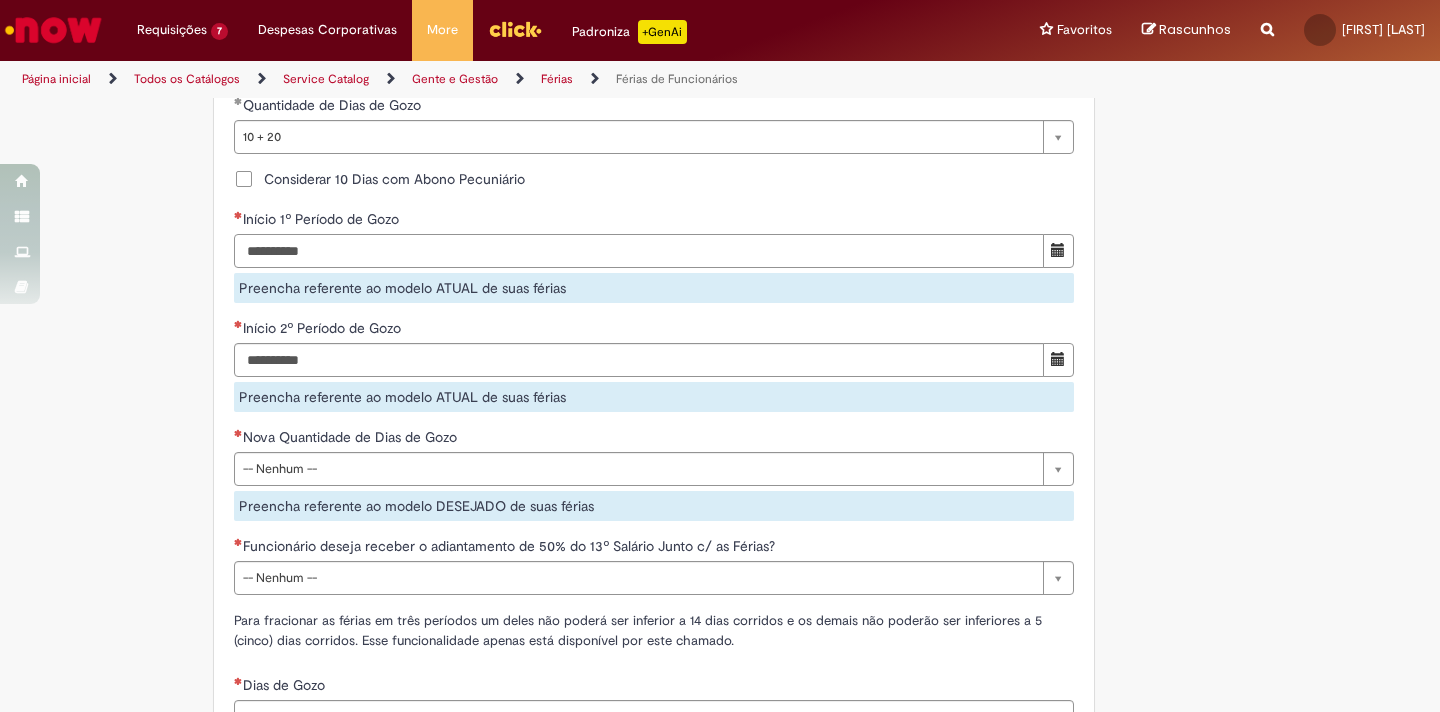 scroll, scrollTop: 1841, scrollLeft: 0, axis: vertical 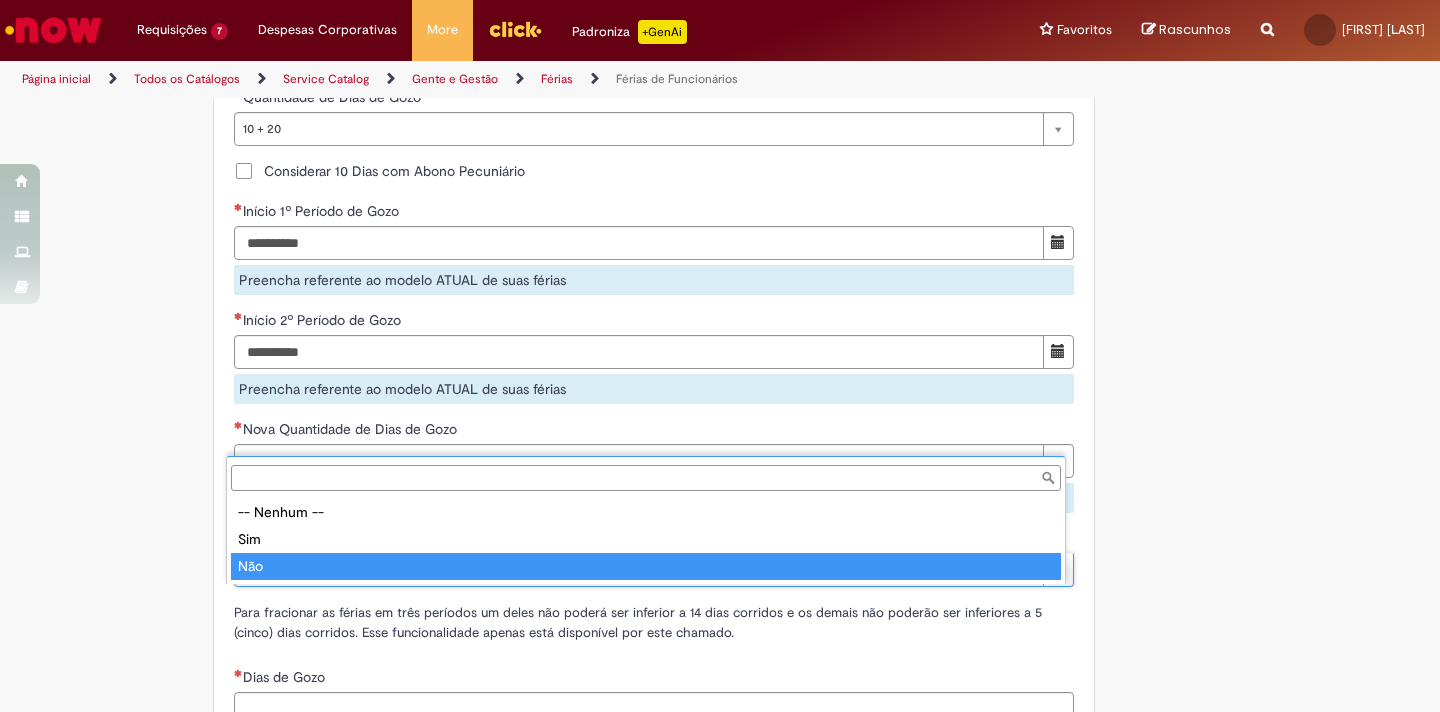 type on "***" 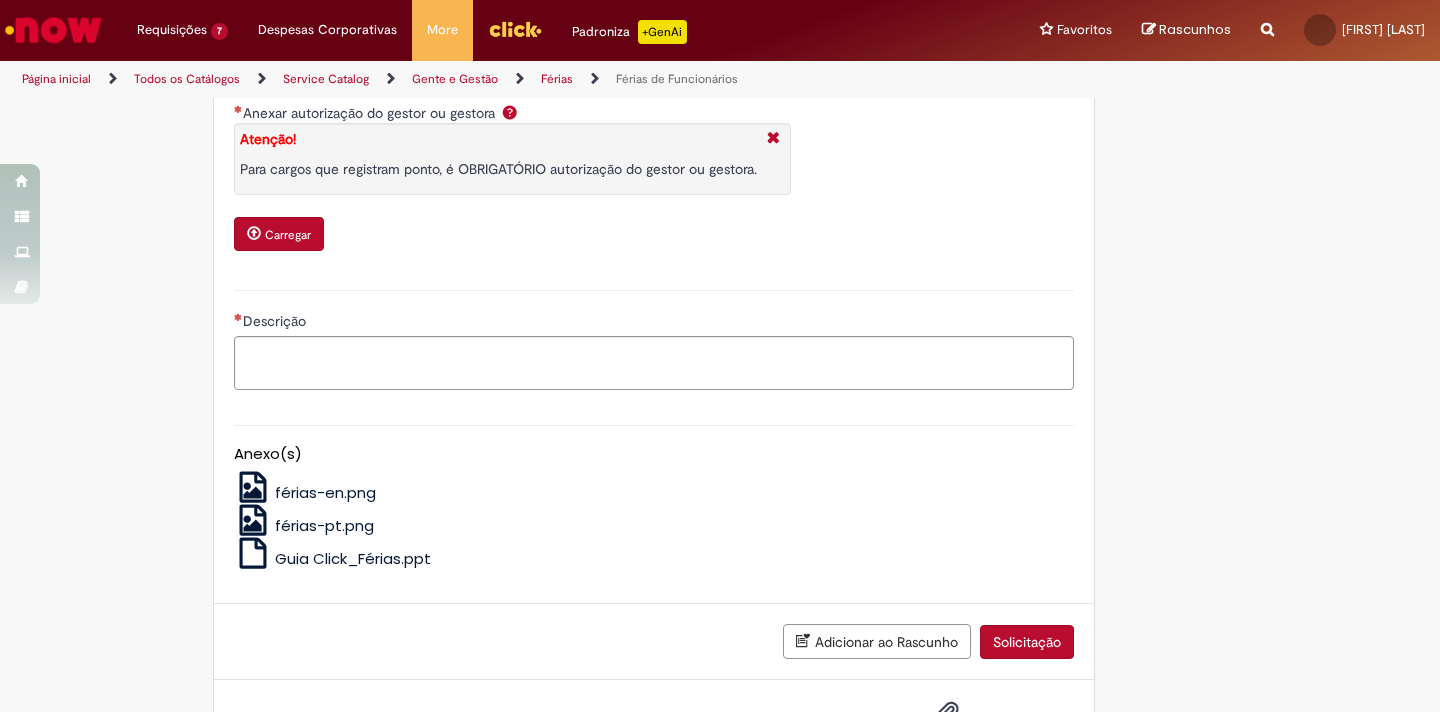 scroll, scrollTop: 2861, scrollLeft: 0, axis: vertical 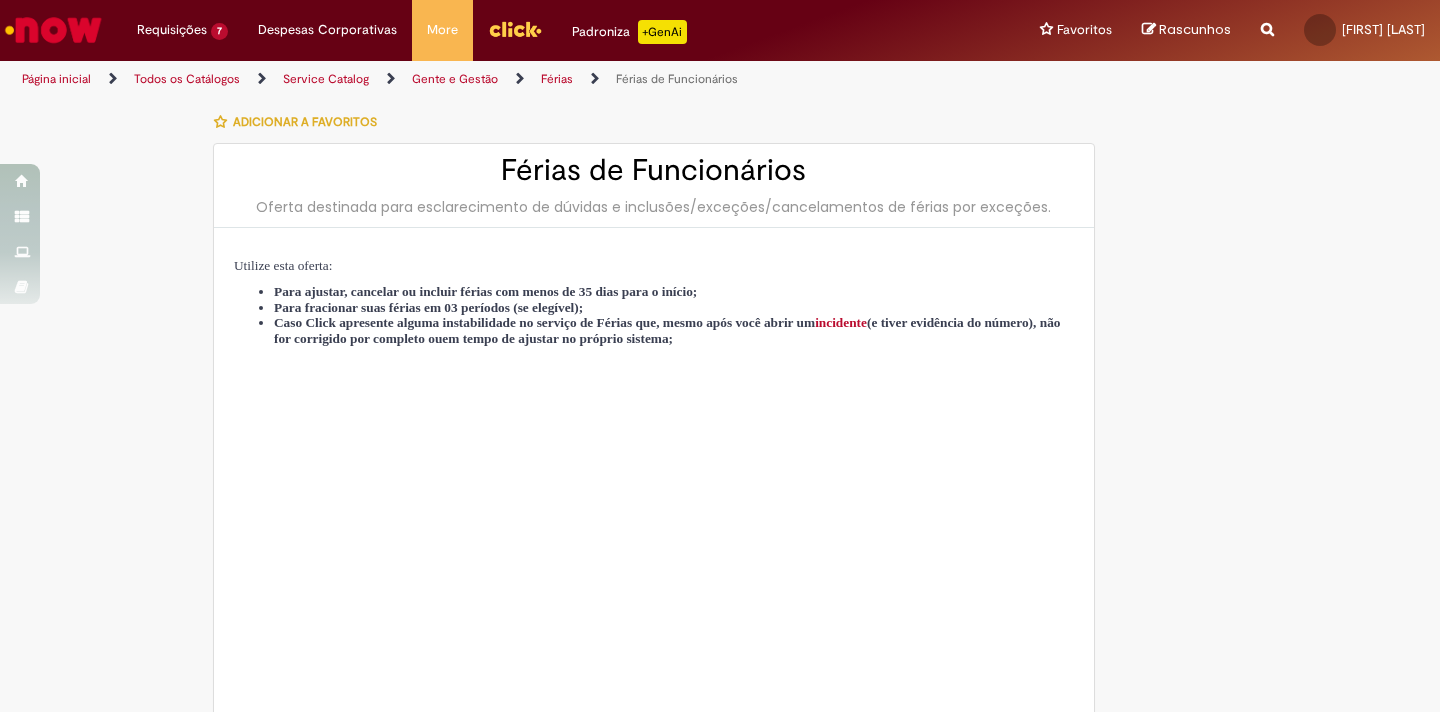 type on "********" 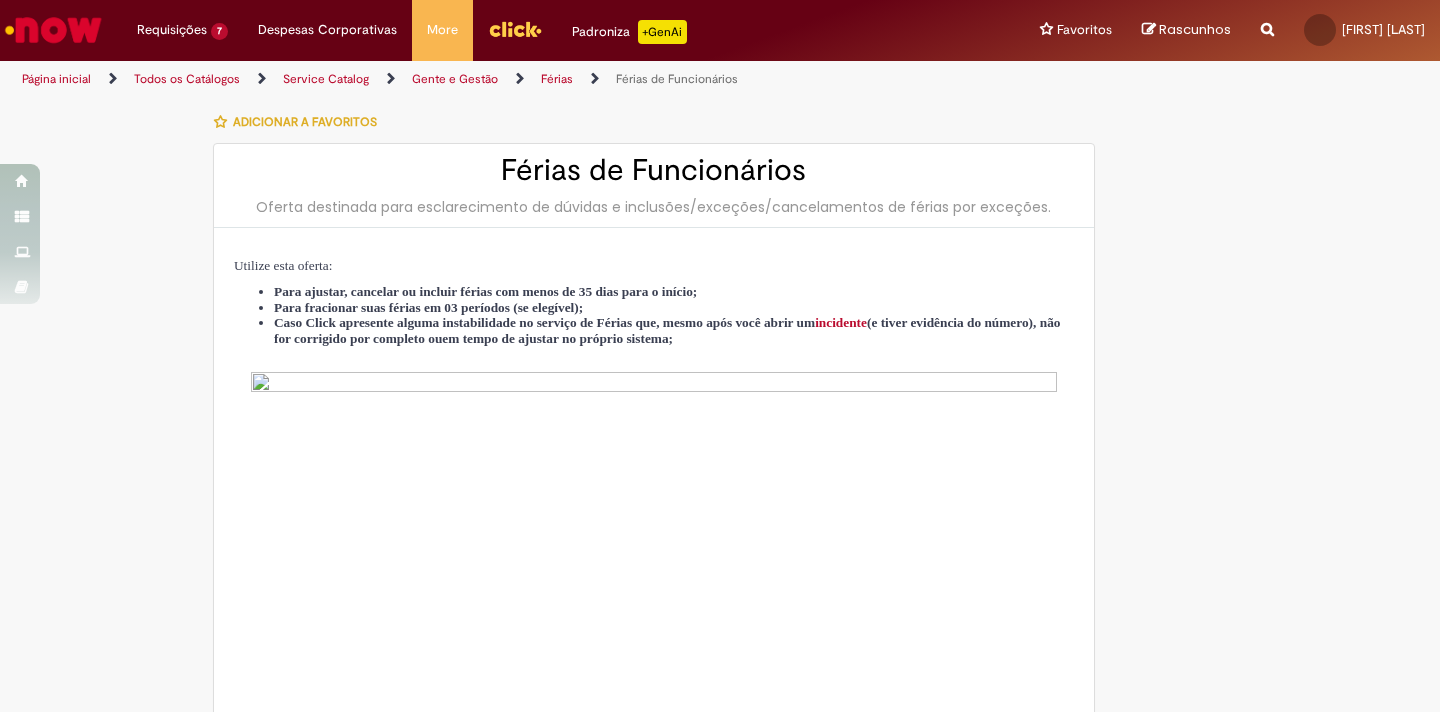 type on "**********" 